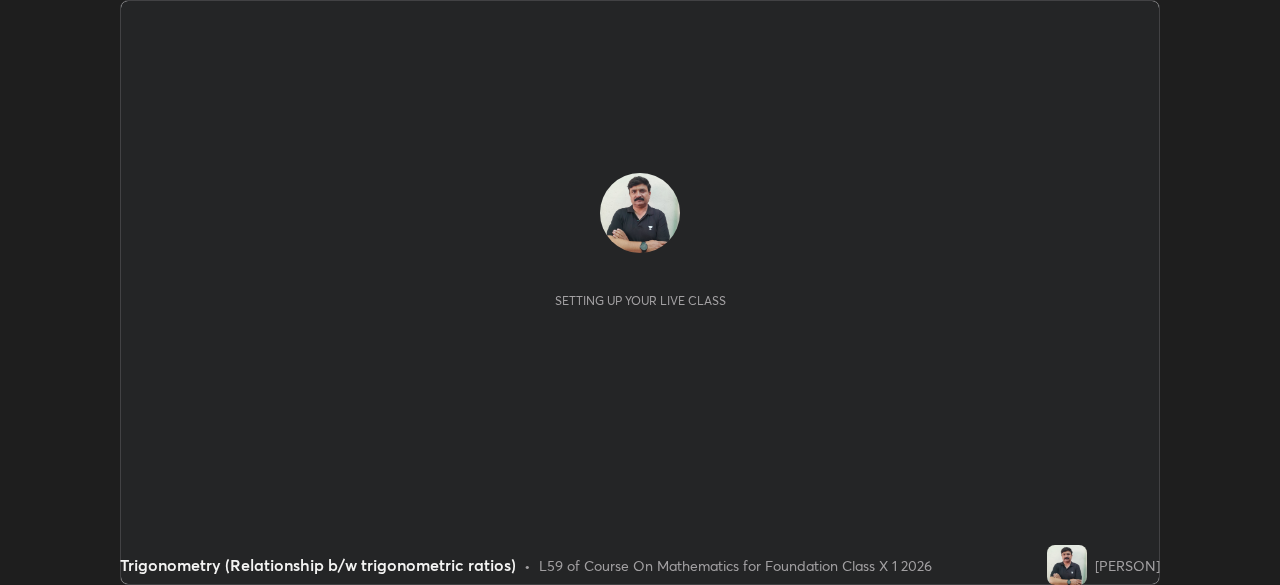 scroll, scrollTop: 0, scrollLeft: 0, axis: both 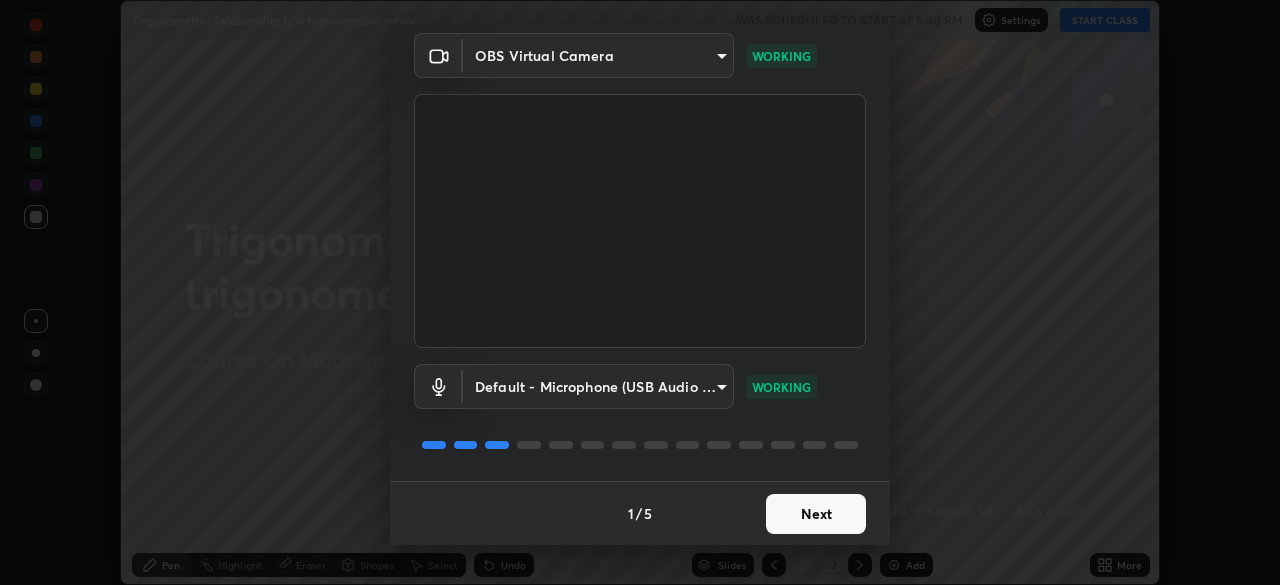 click on "Next" at bounding box center (816, 514) 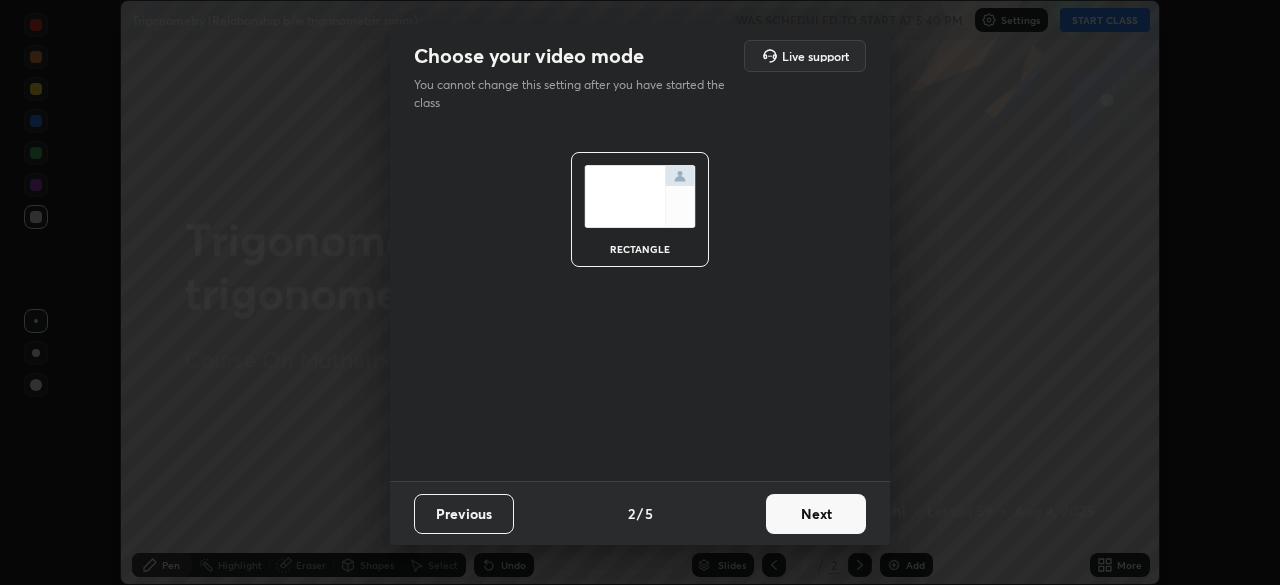 scroll, scrollTop: 0, scrollLeft: 0, axis: both 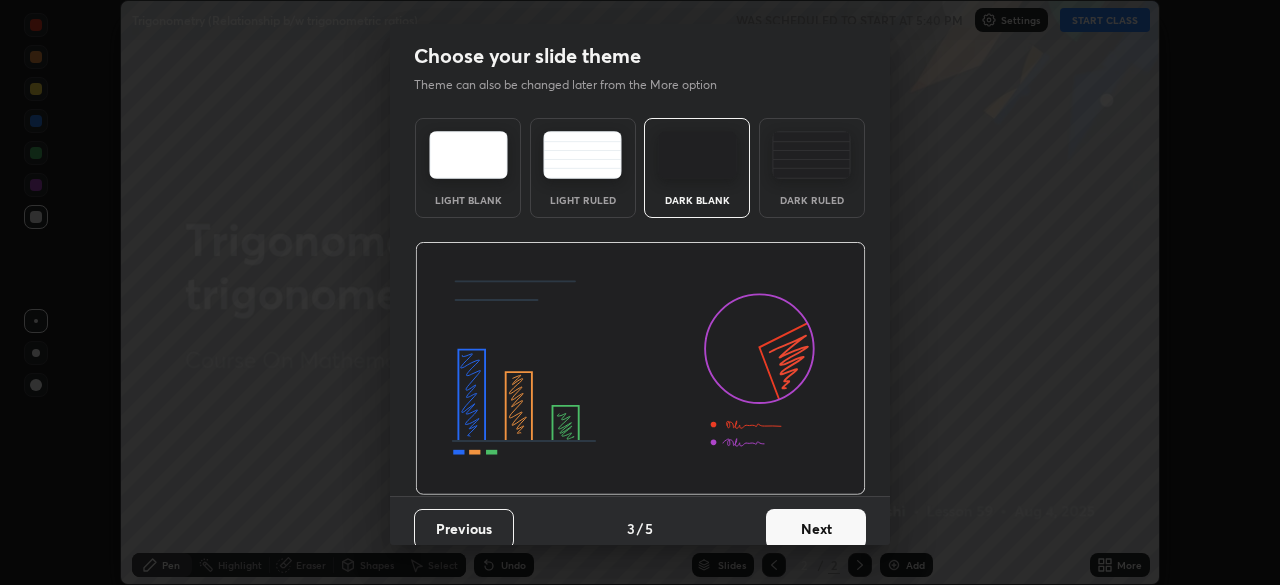 click on "Next" at bounding box center [816, 529] 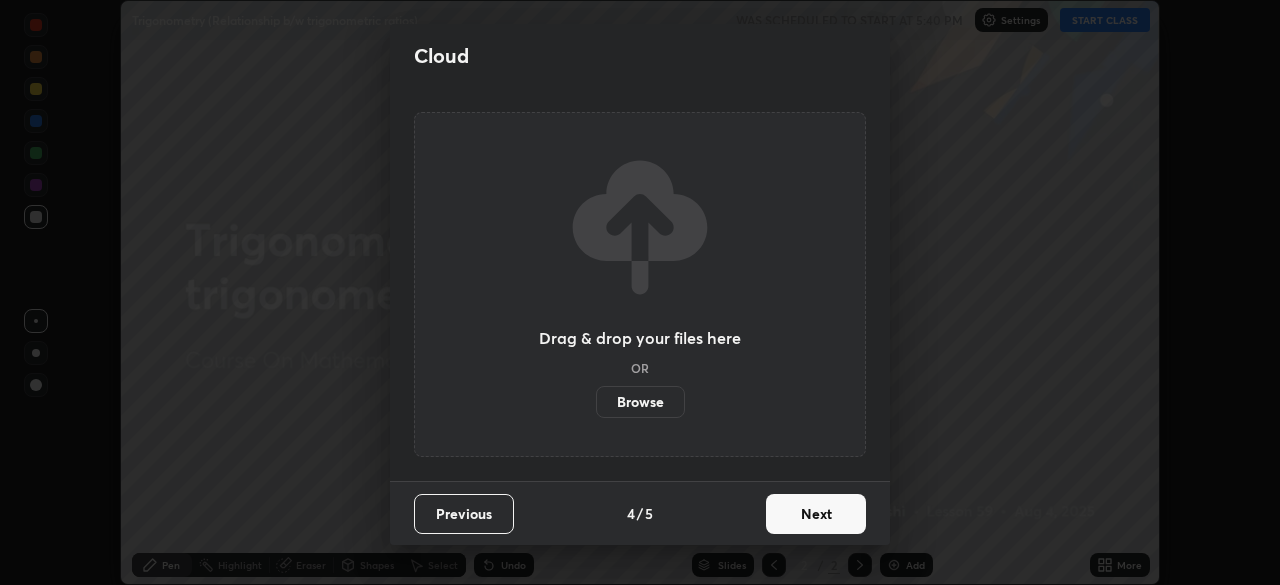 click on "Next" at bounding box center (816, 514) 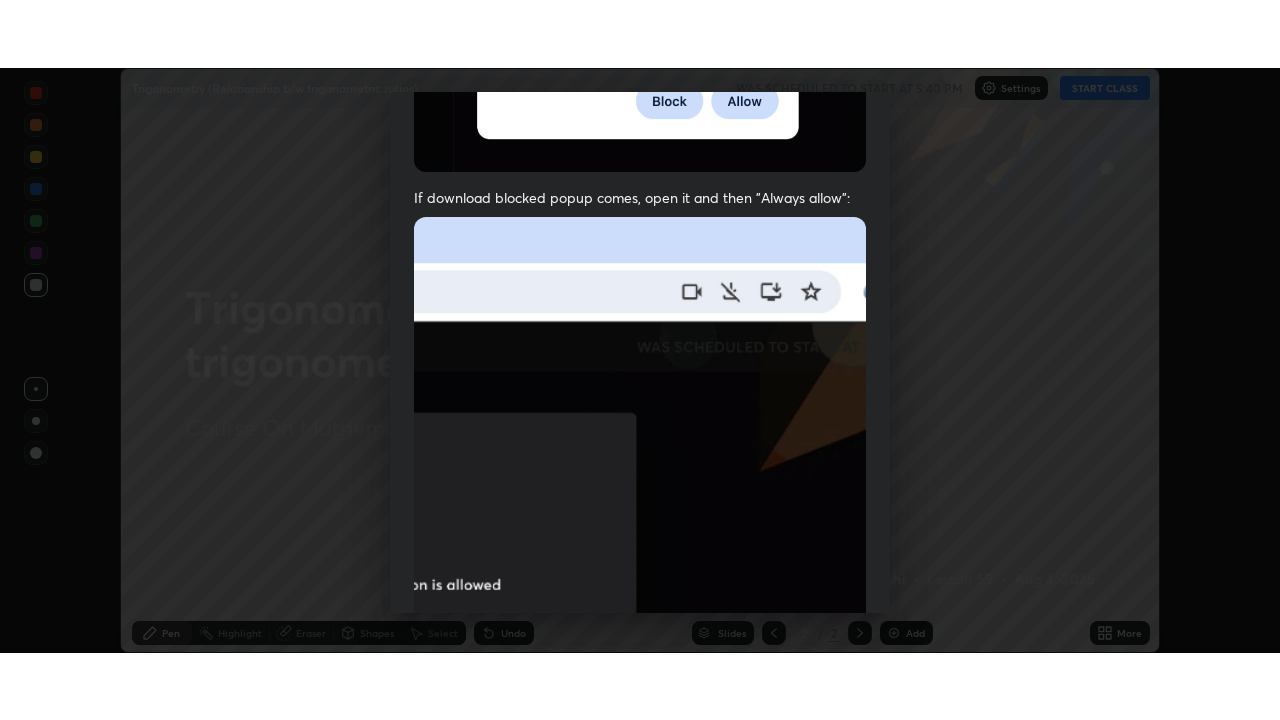 scroll, scrollTop: 479, scrollLeft: 0, axis: vertical 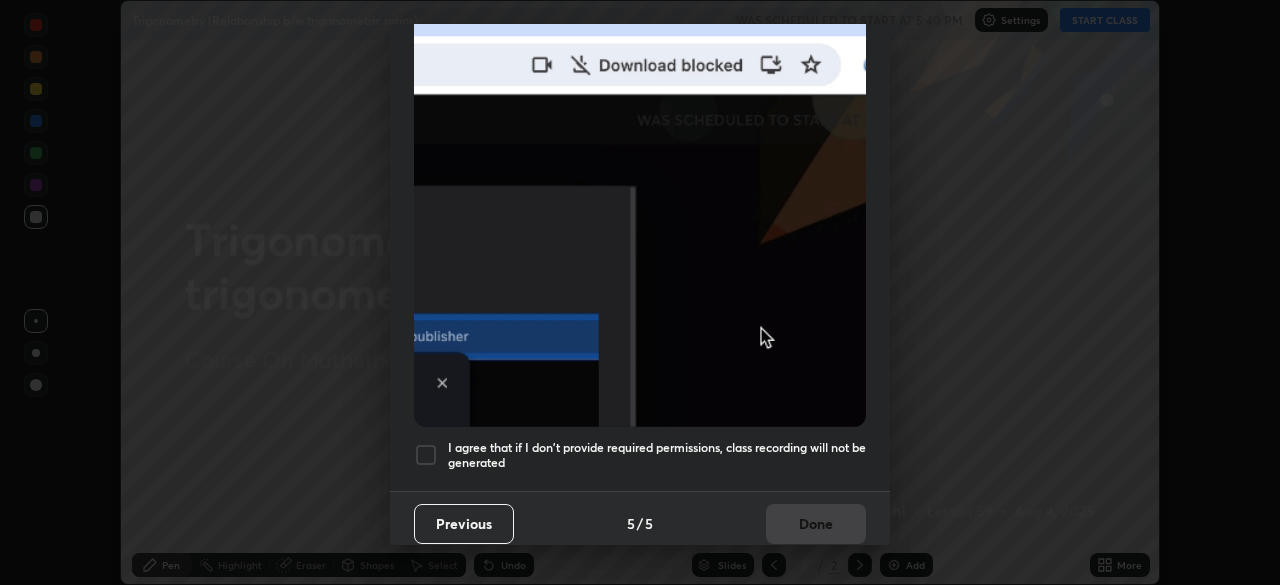 click at bounding box center (426, 455) 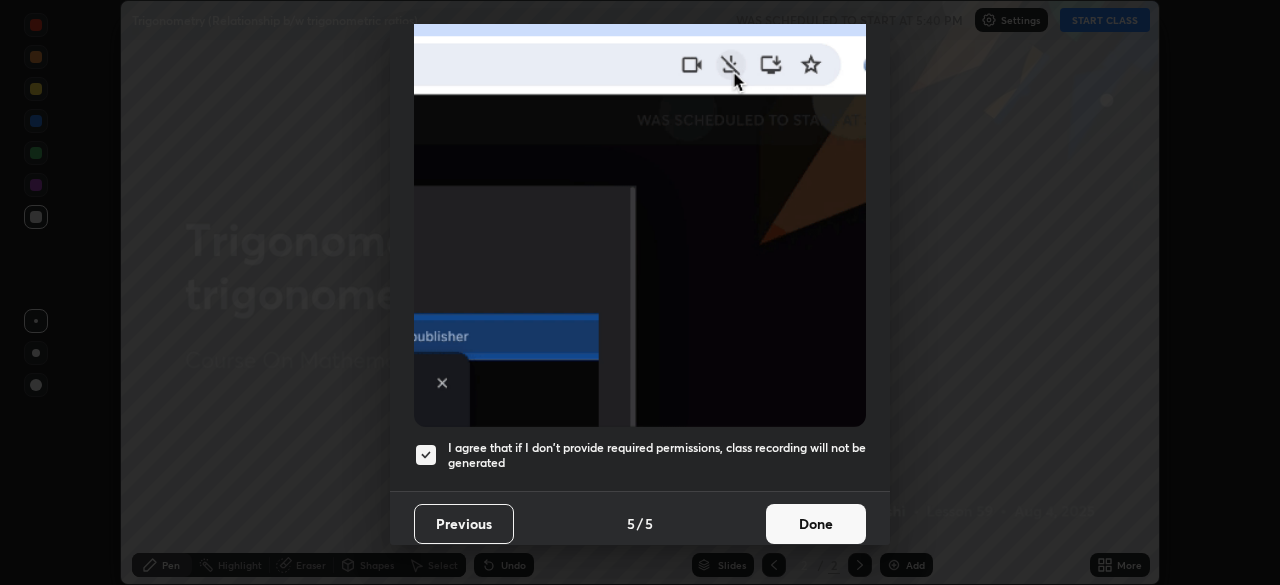click on "Done" at bounding box center (816, 524) 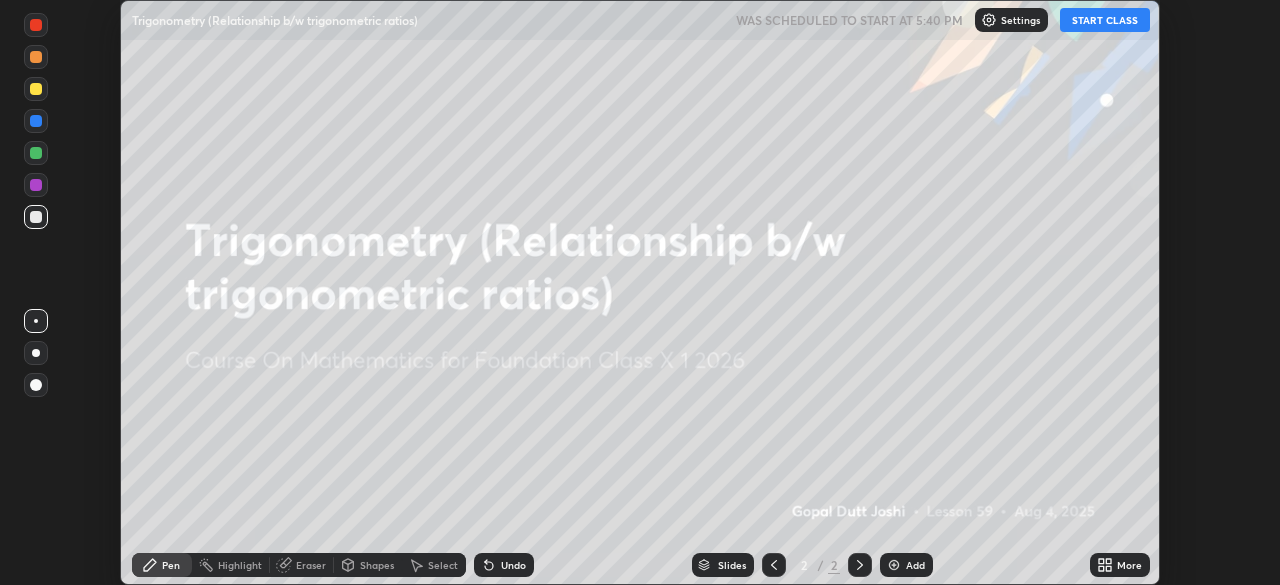 click on "START CLASS" at bounding box center (1105, 20) 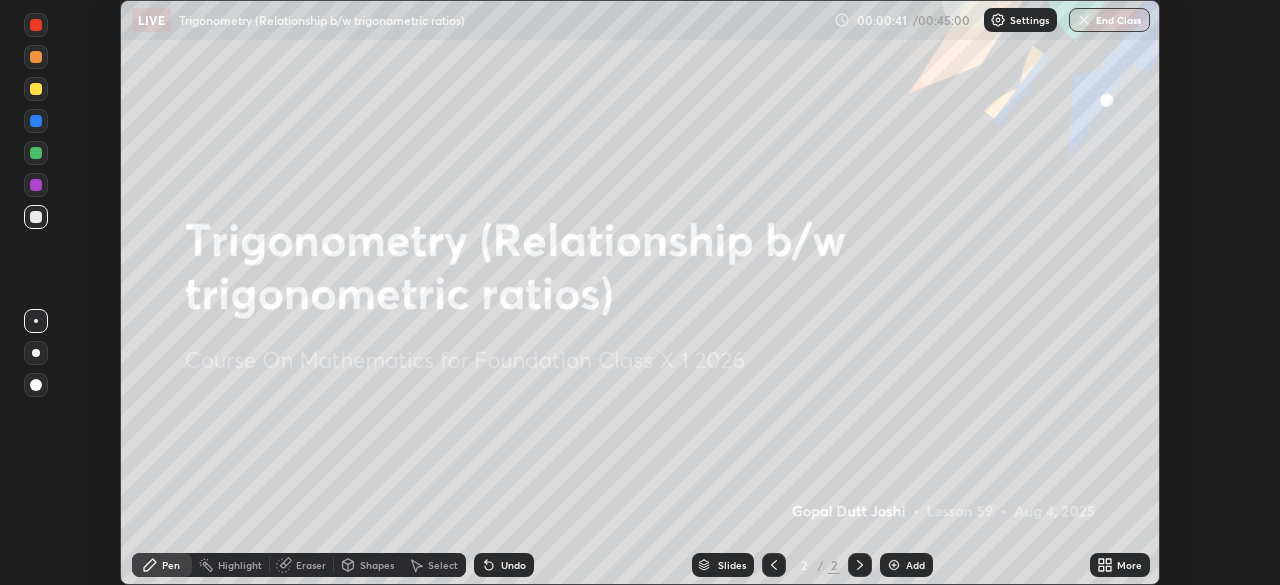 click 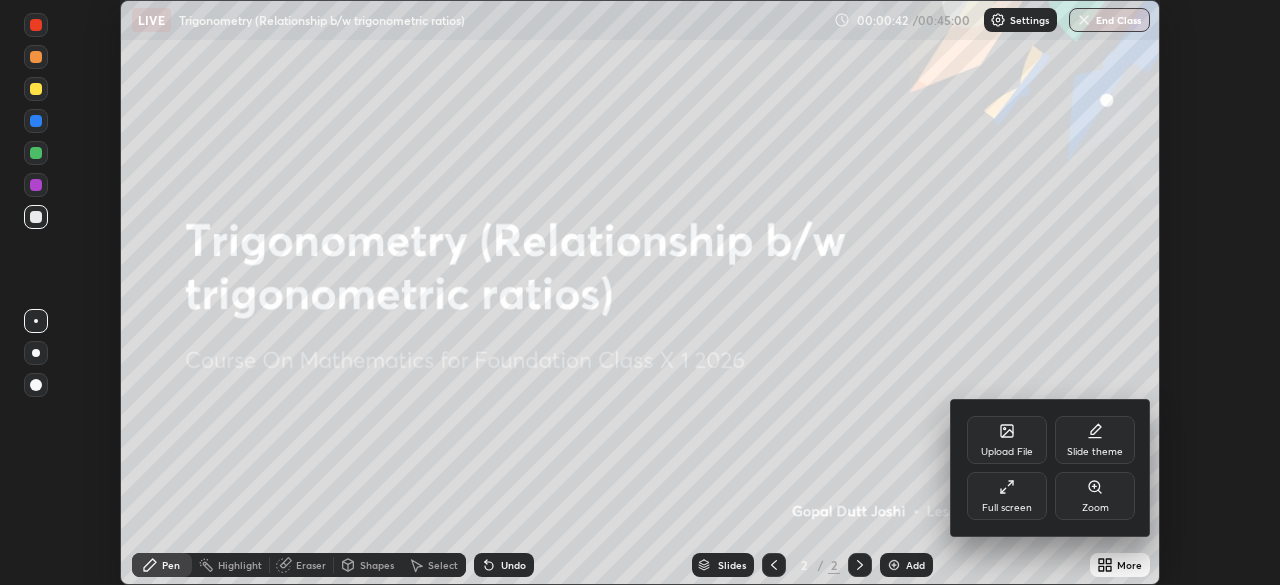 click 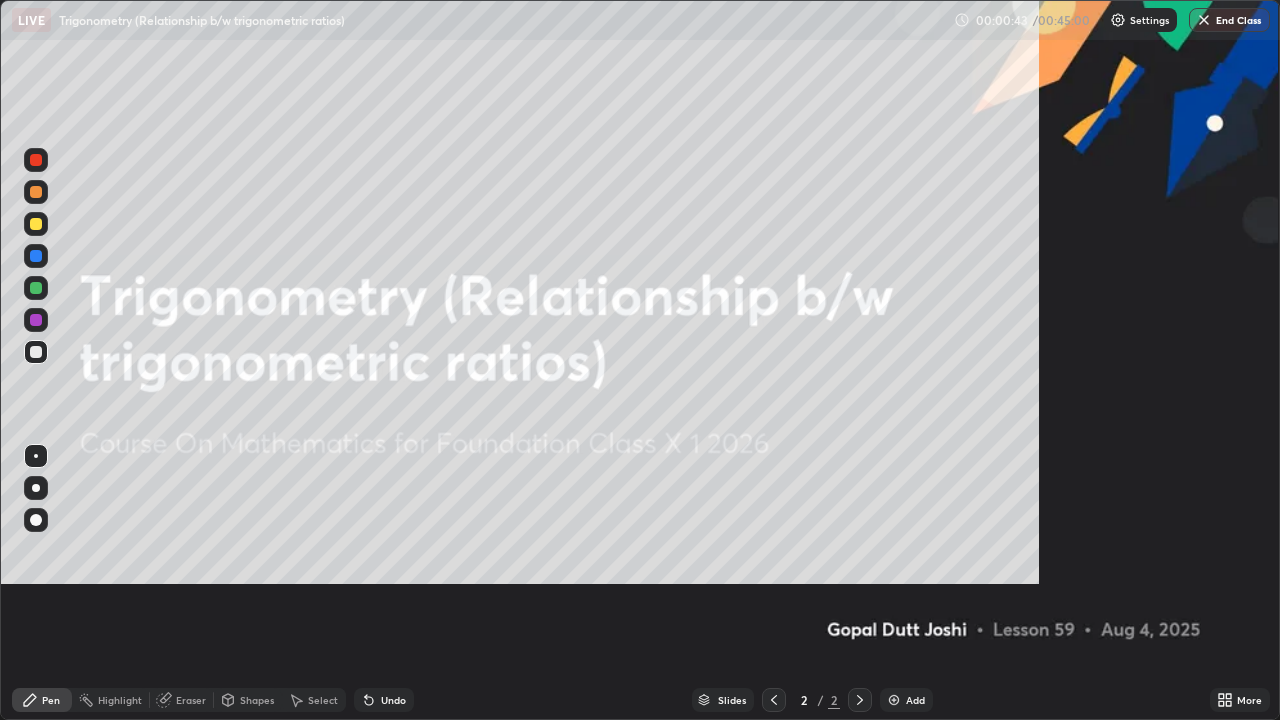 scroll, scrollTop: 99280, scrollLeft: 98720, axis: both 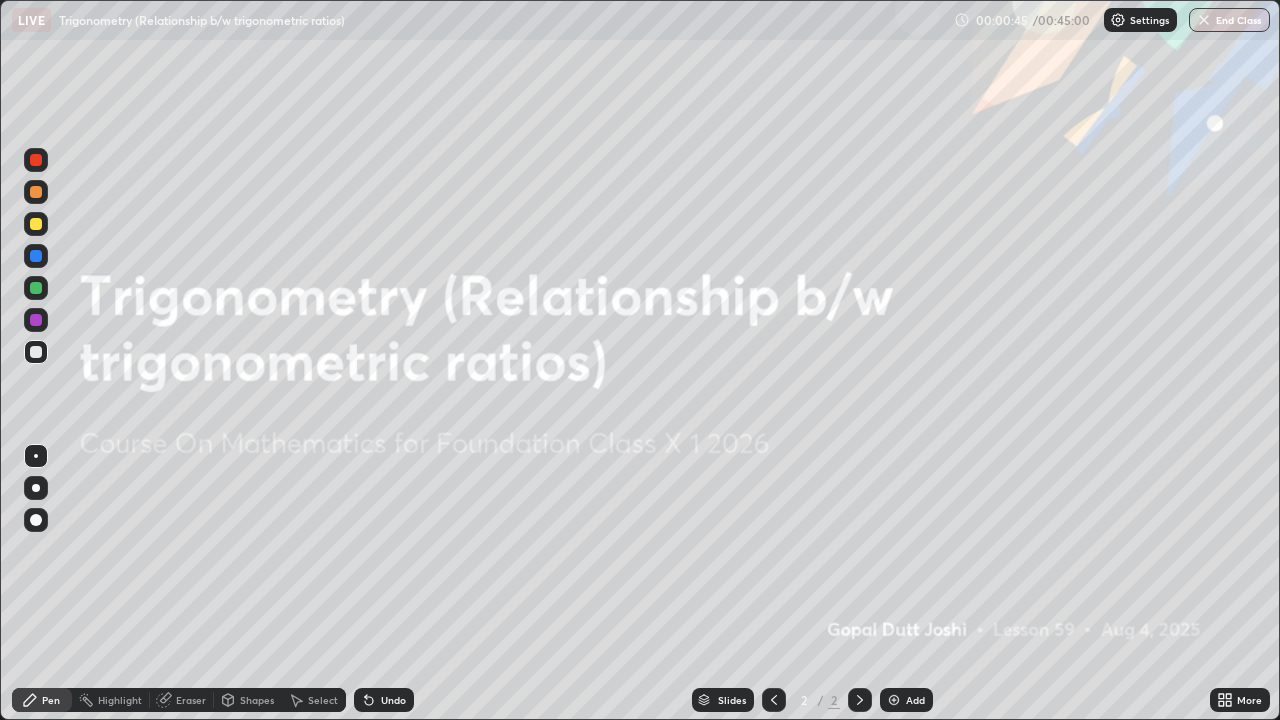 click at bounding box center [894, 700] 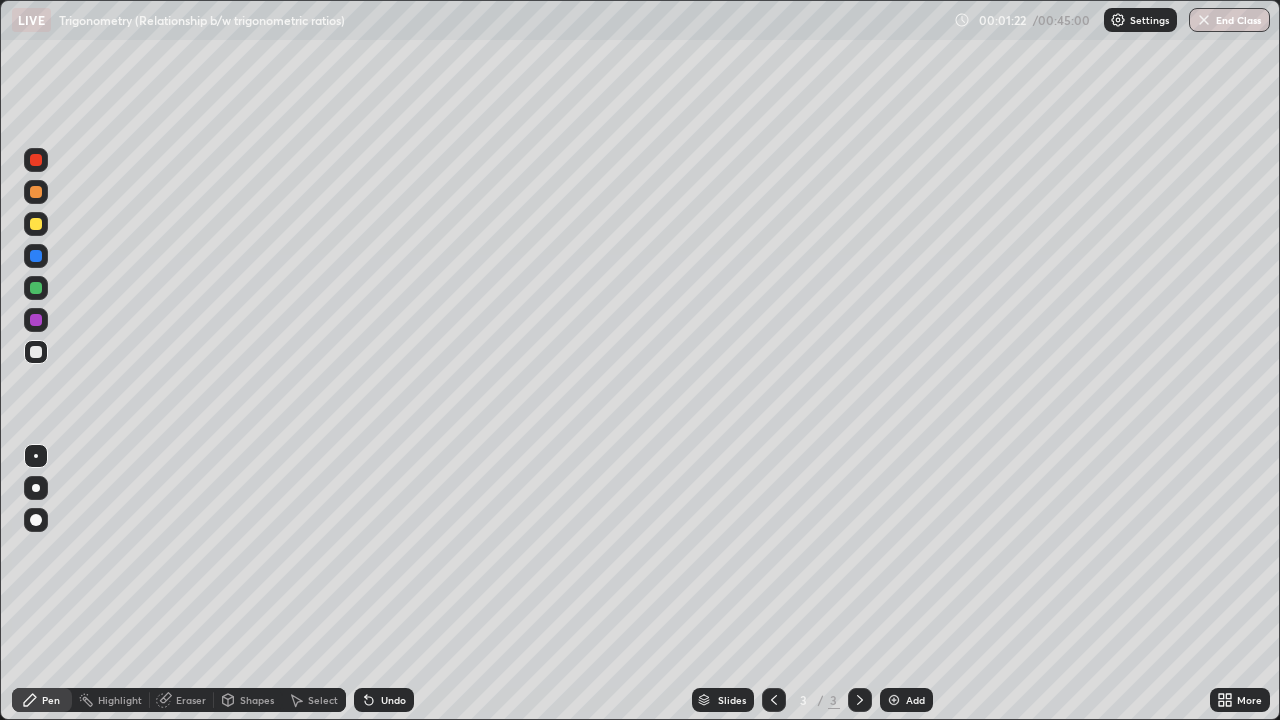 click 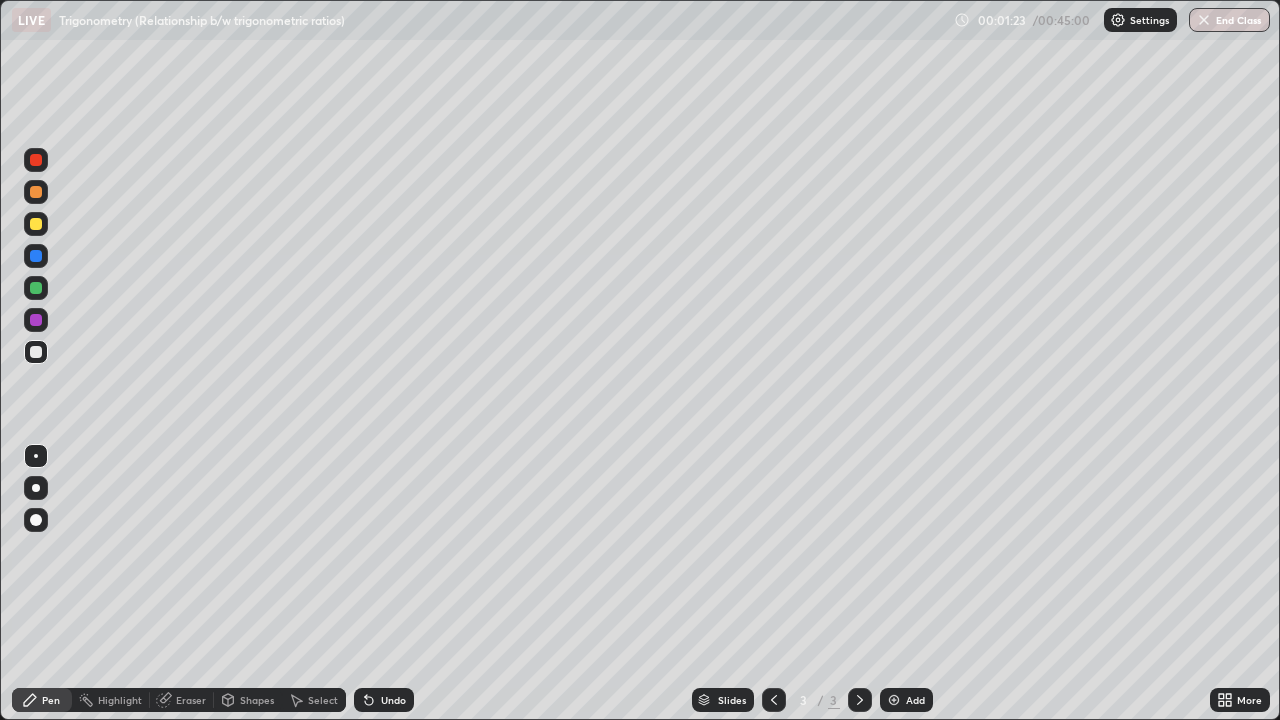 click on "Undo" at bounding box center (384, 700) 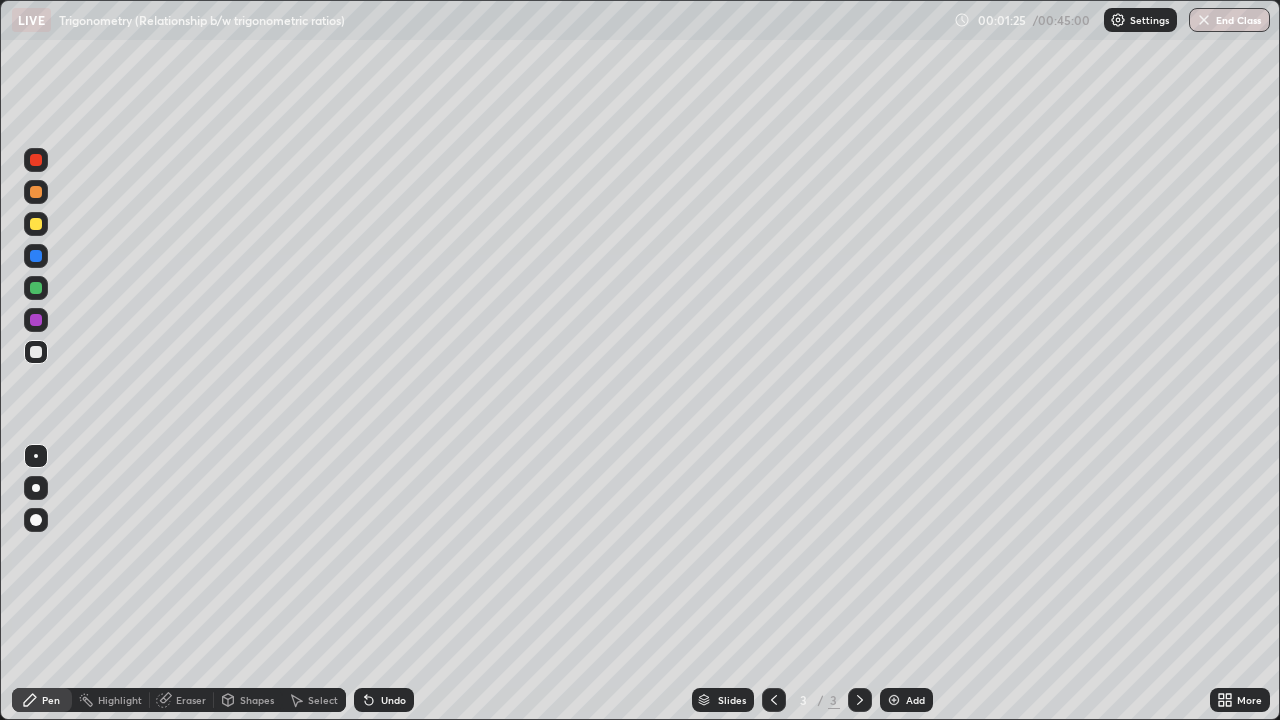 click at bounding box center [894, 700] 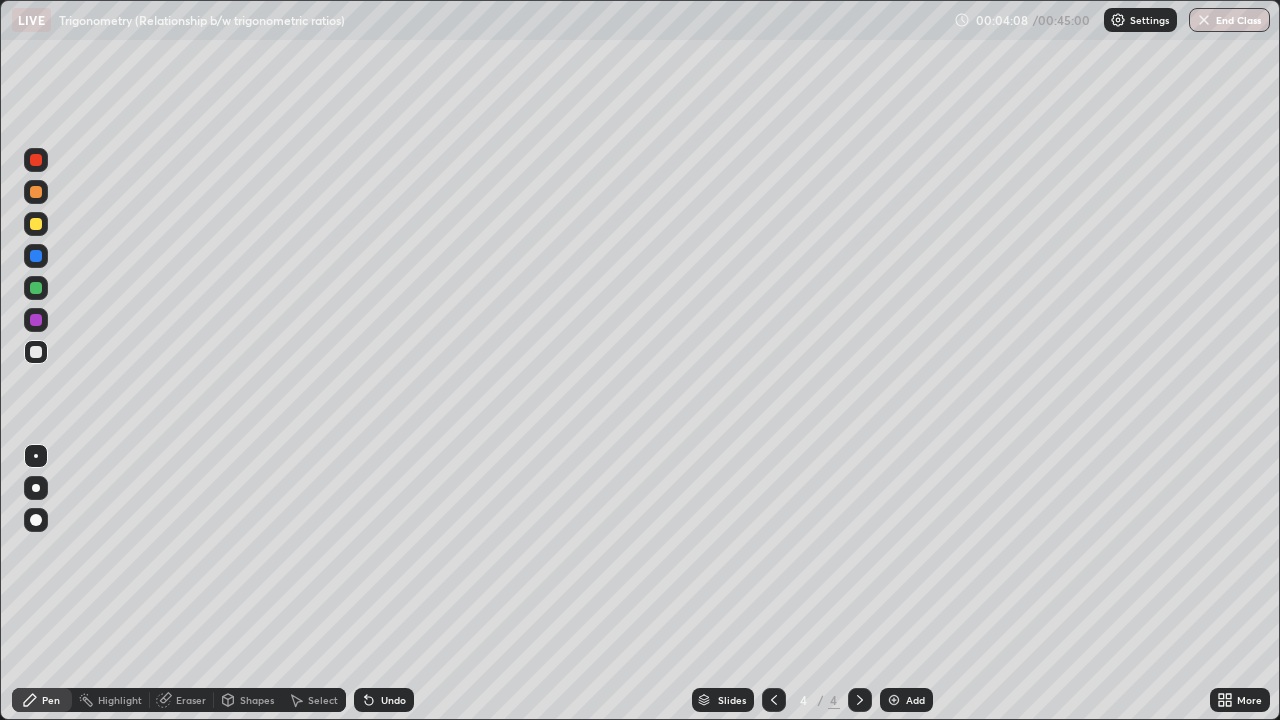 click on "Eraser" at bounding box center [191, 700] 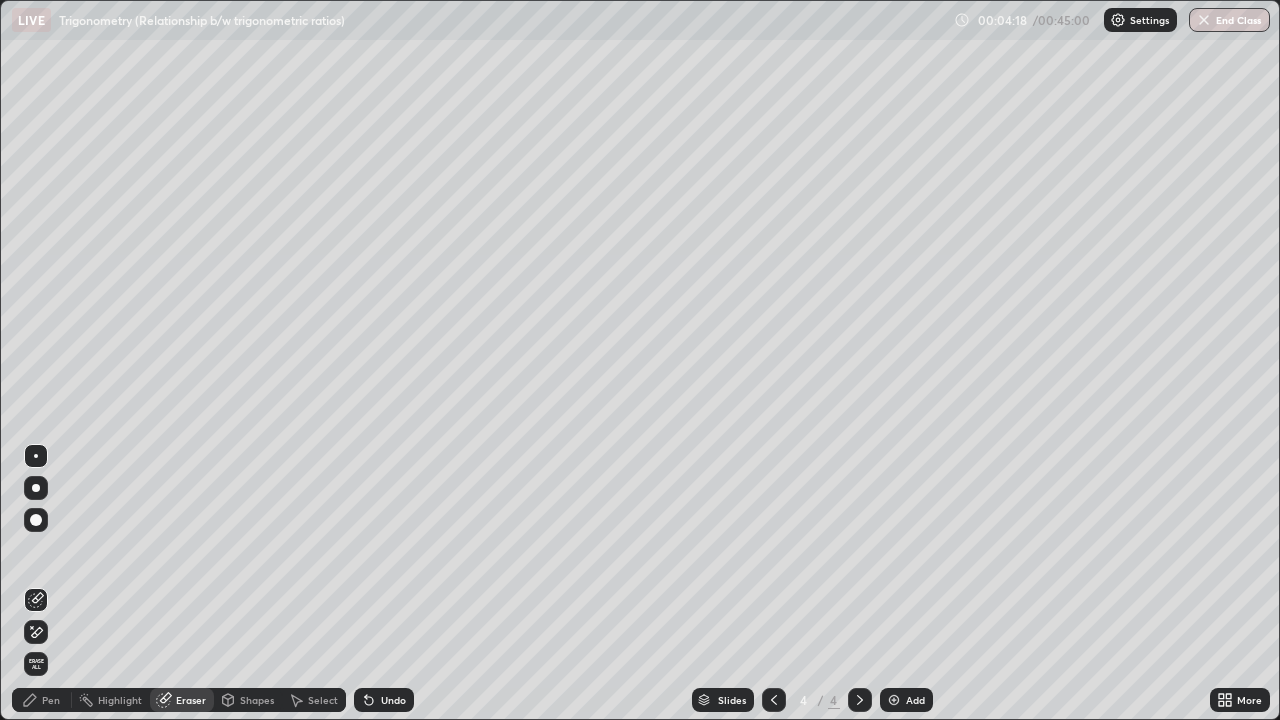 click on "Pen" at bounding box center (51, 700) 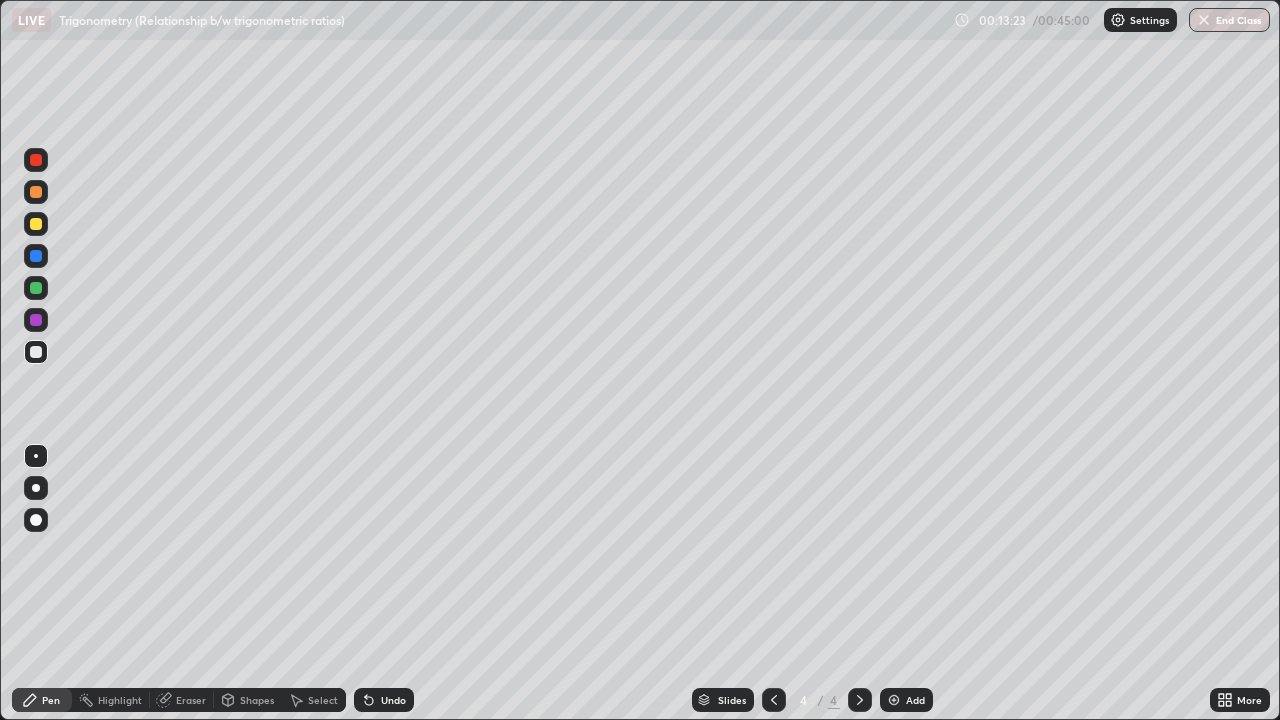 click on "Add" at bounding box center (906, 700) 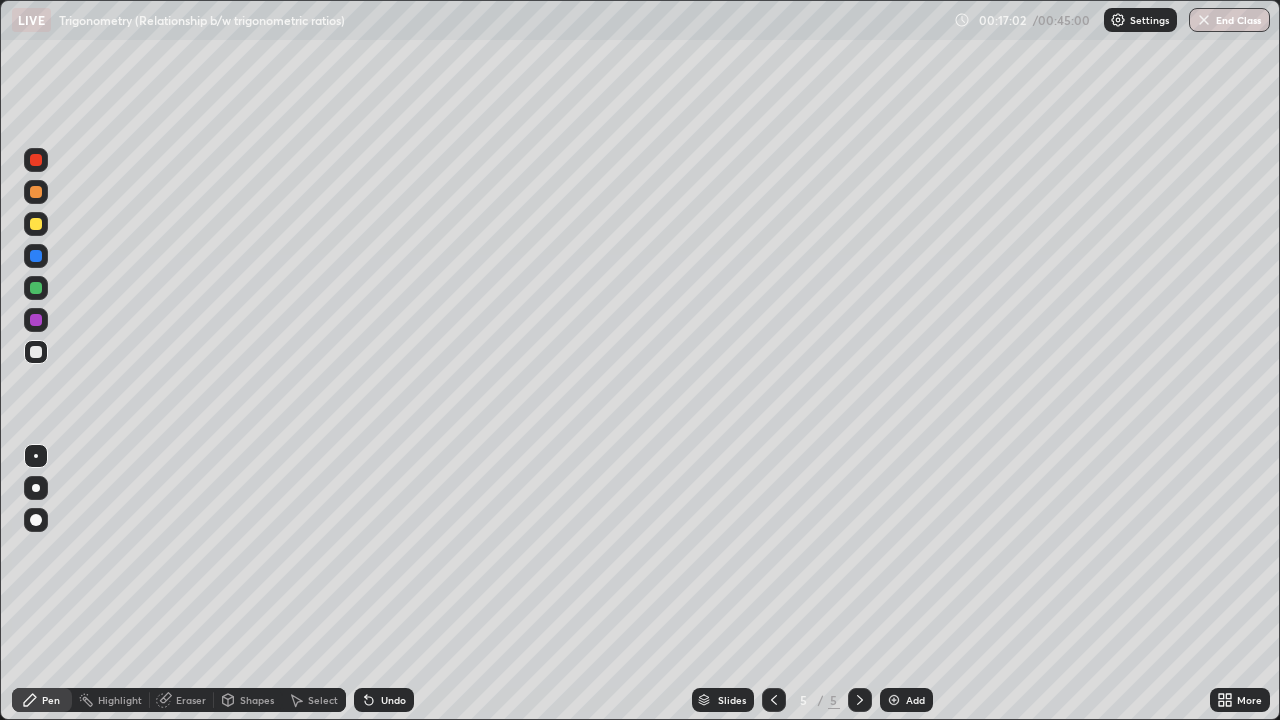 click at bounding box center [894, 700] 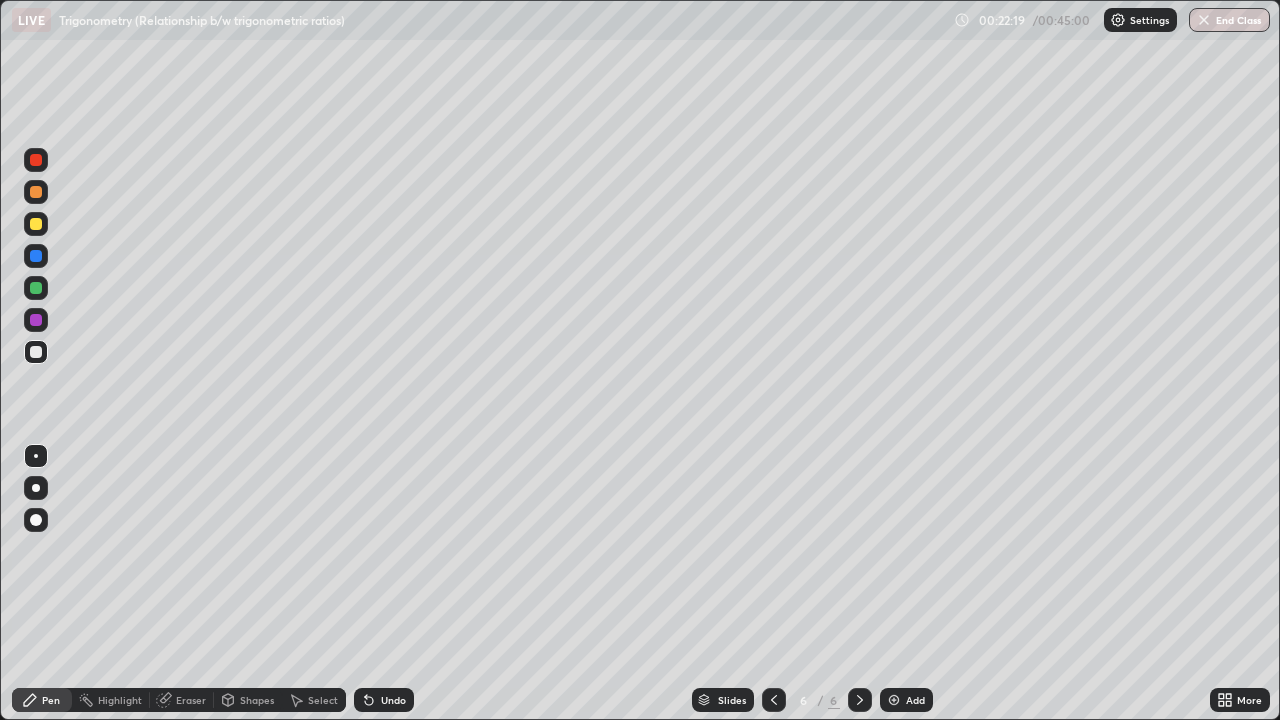click at bounding box center (894, 700) 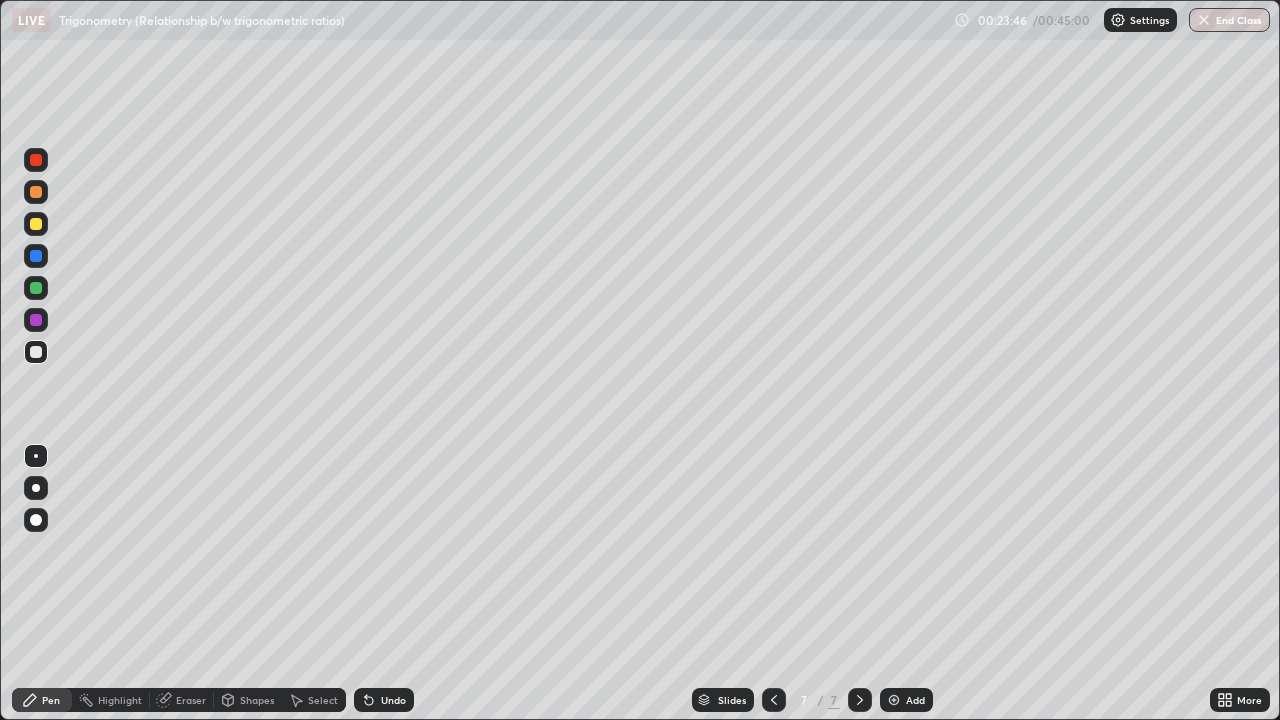 click on "Eraser" at bounding box center (182, 700) 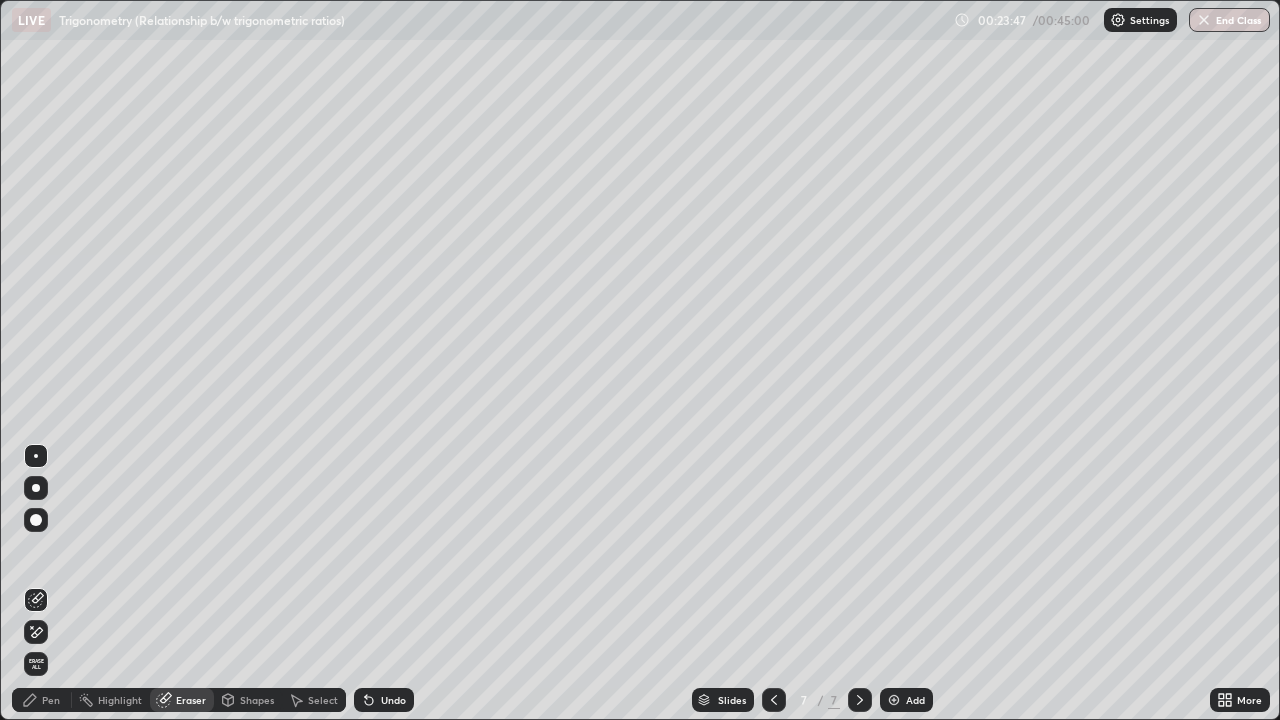 click 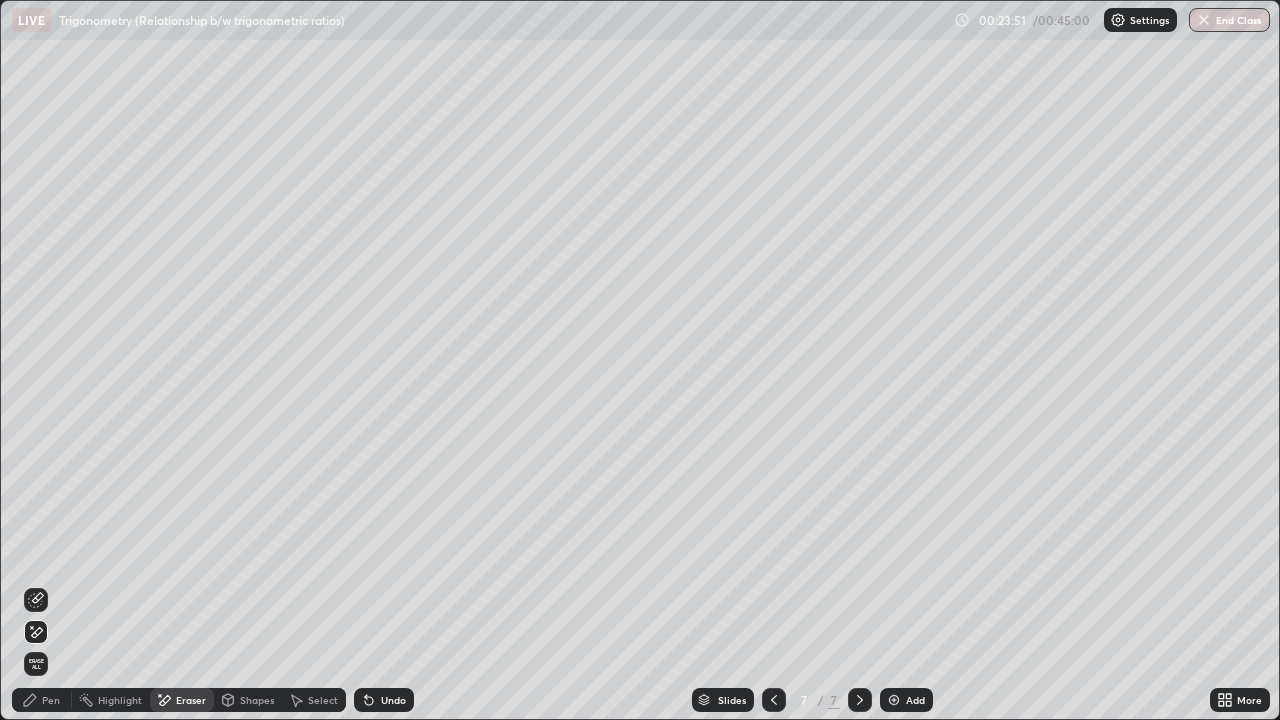 click on "Pen" at bounding box center [51, 700] 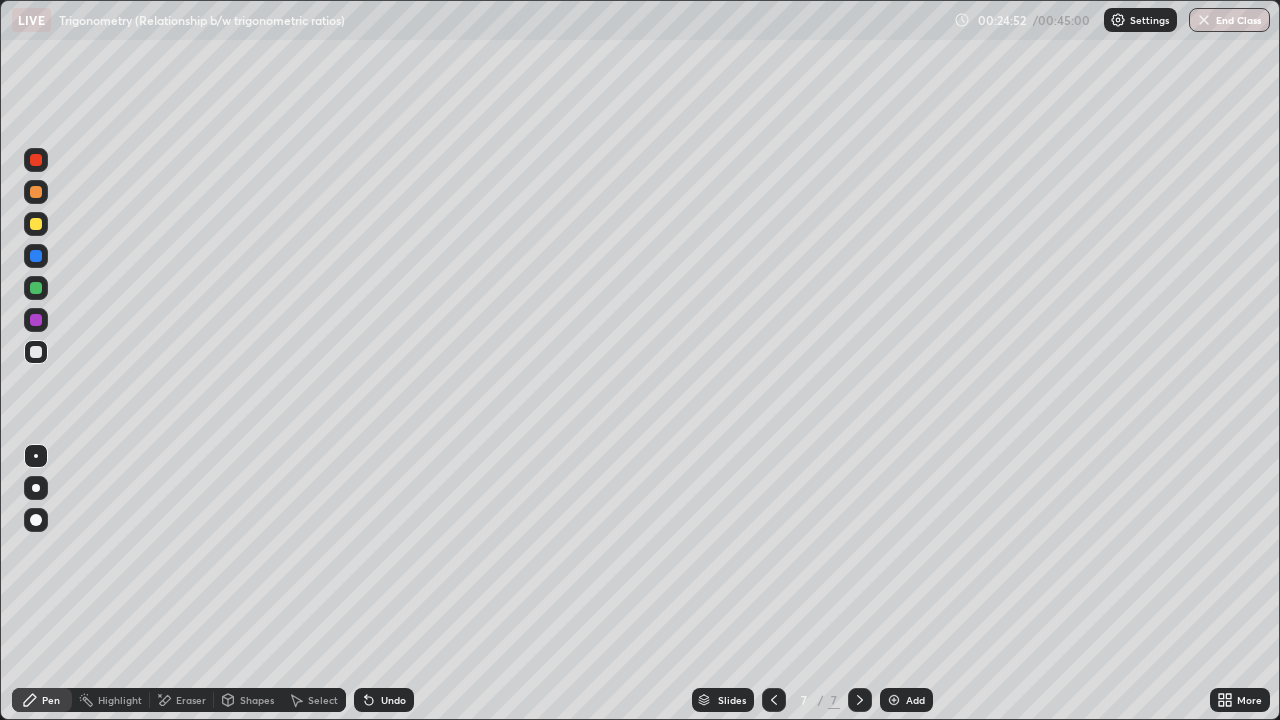 click on "Eraser" at bounding box center (191, 700) 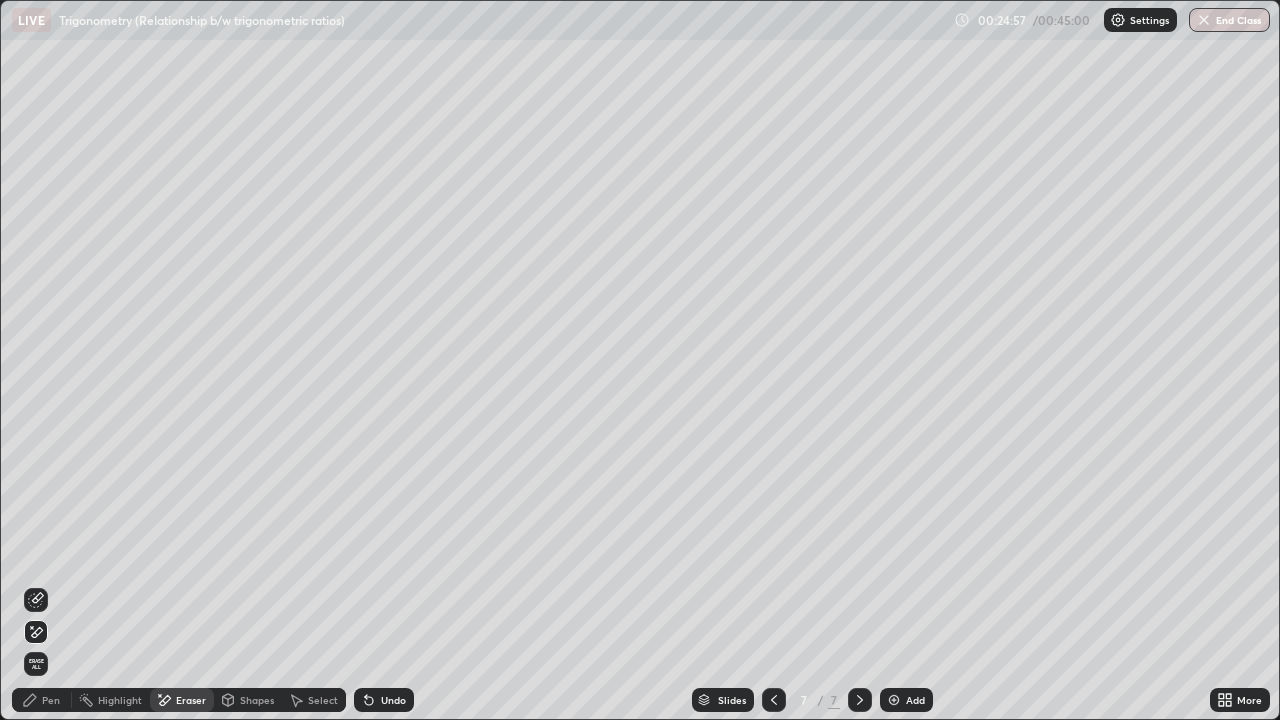 click on "Pen" at bounding box center (42, 700) 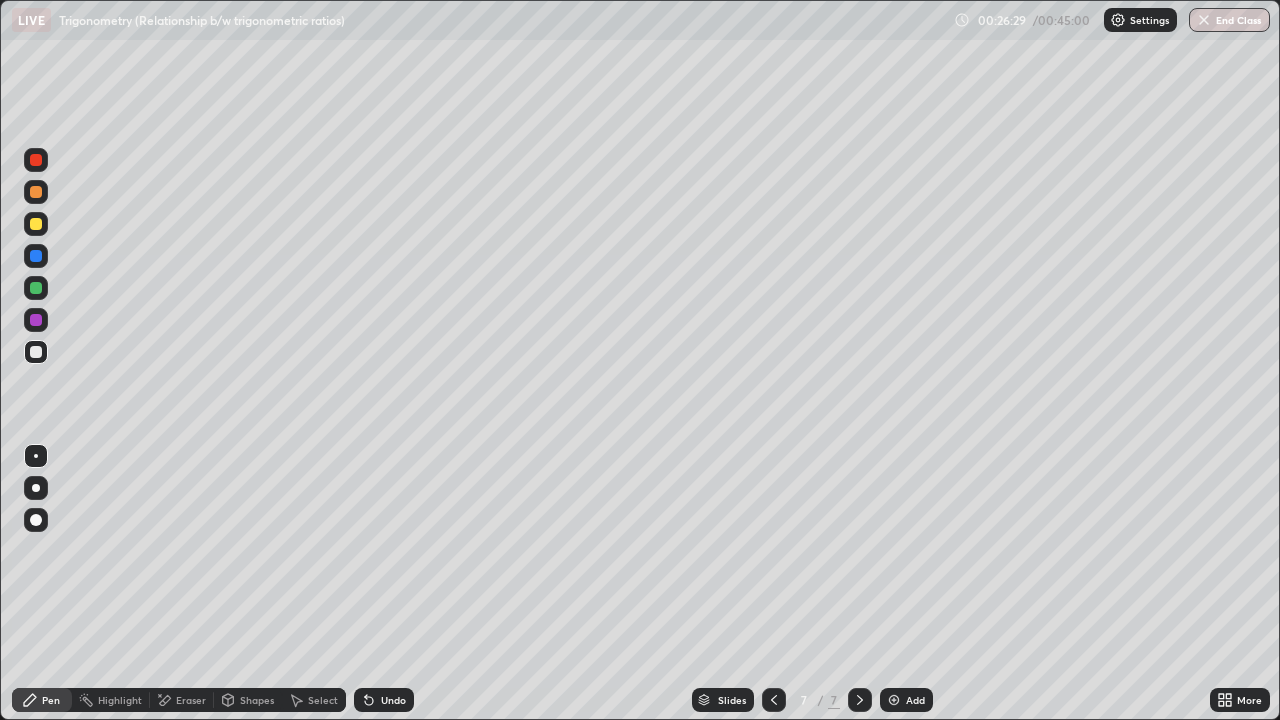 click at bounding box center (894, 700) 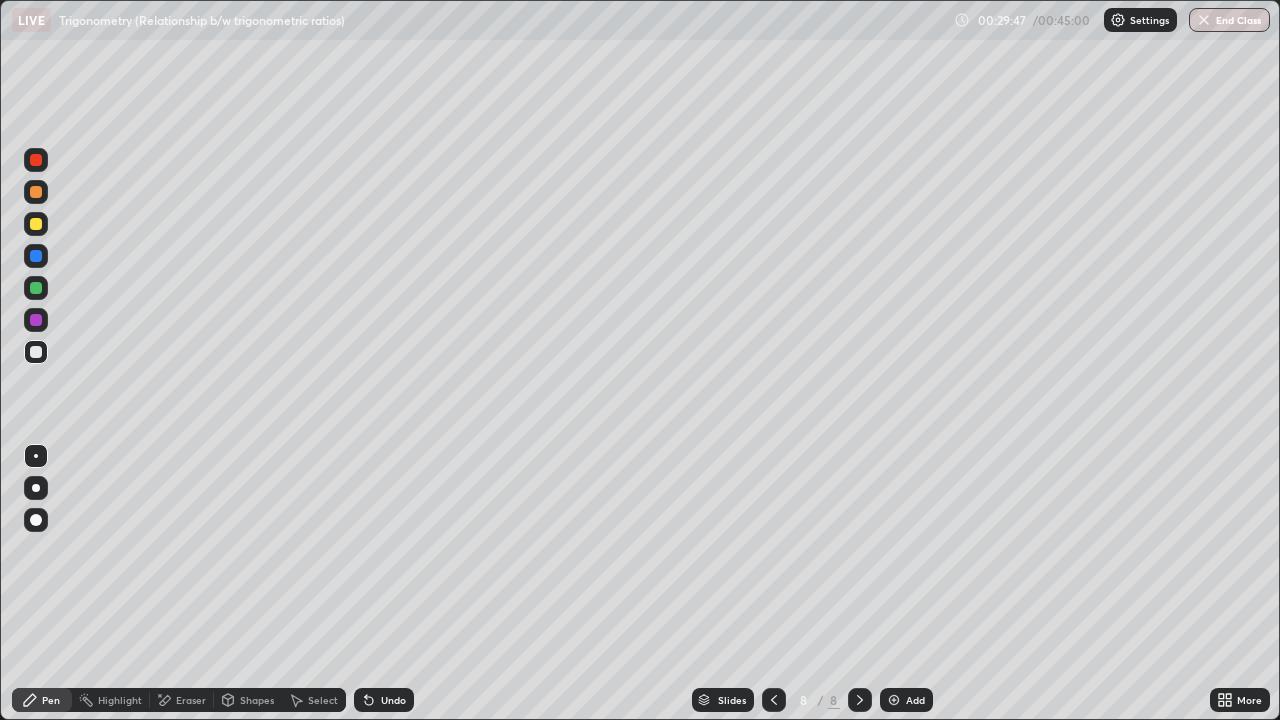 click 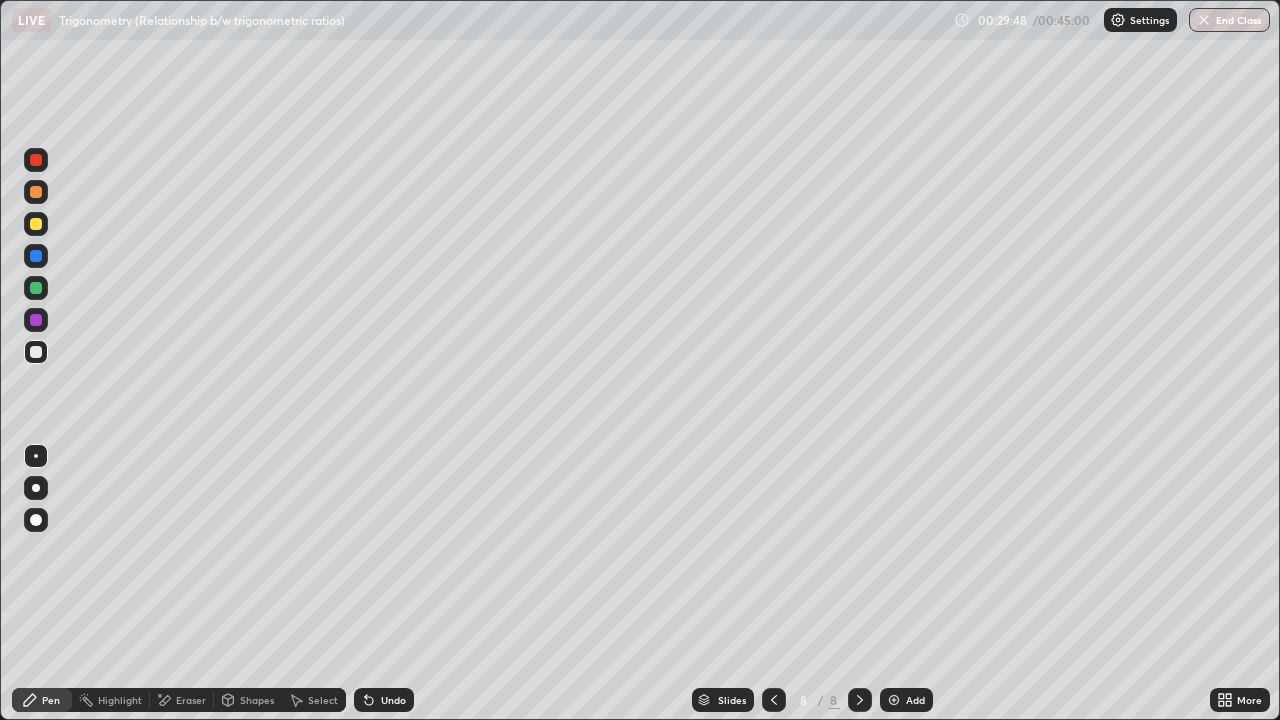 click on "Add" at bounding box center [915, 700] 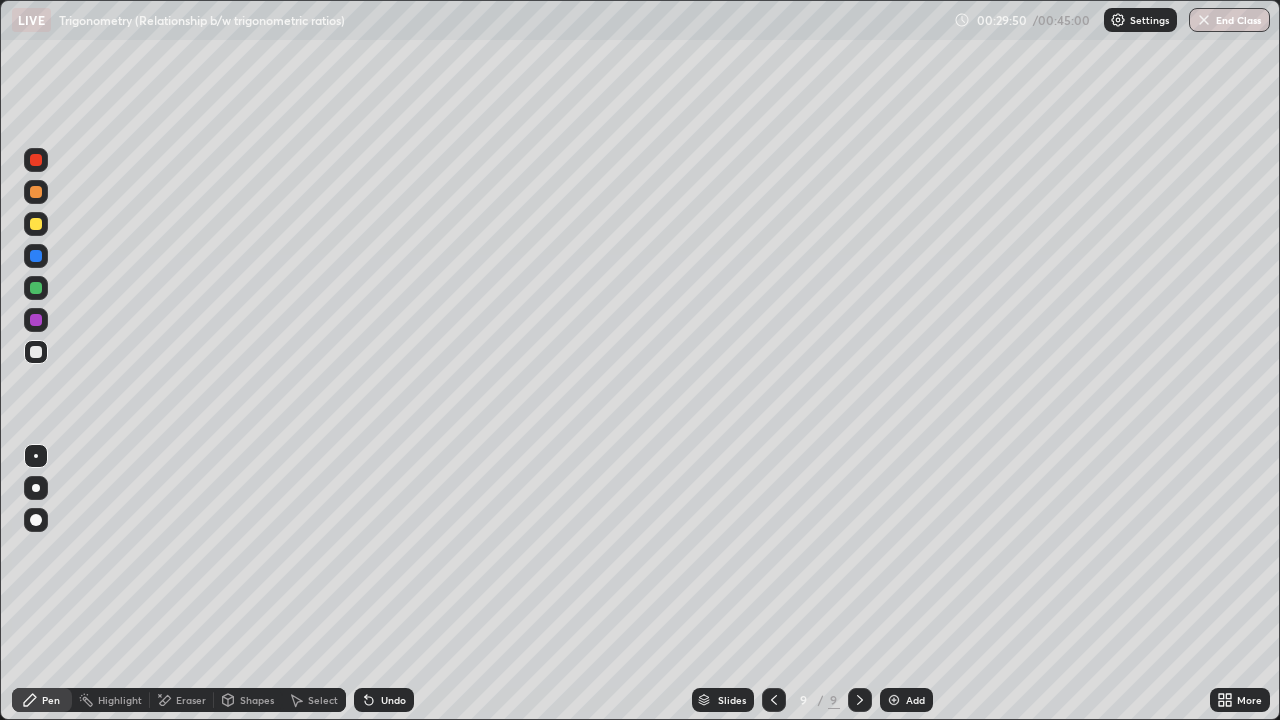 click at bounding box center [774, 700] 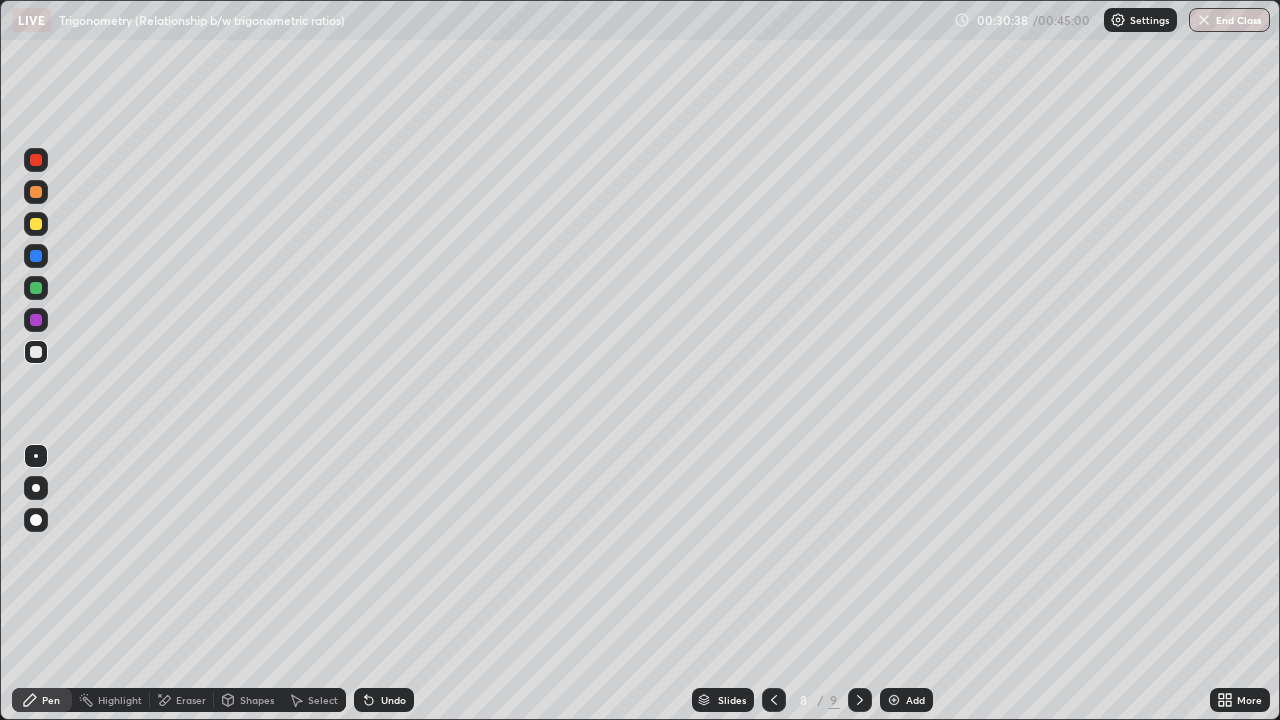 click on "Add" at bounding box center [906, 700] 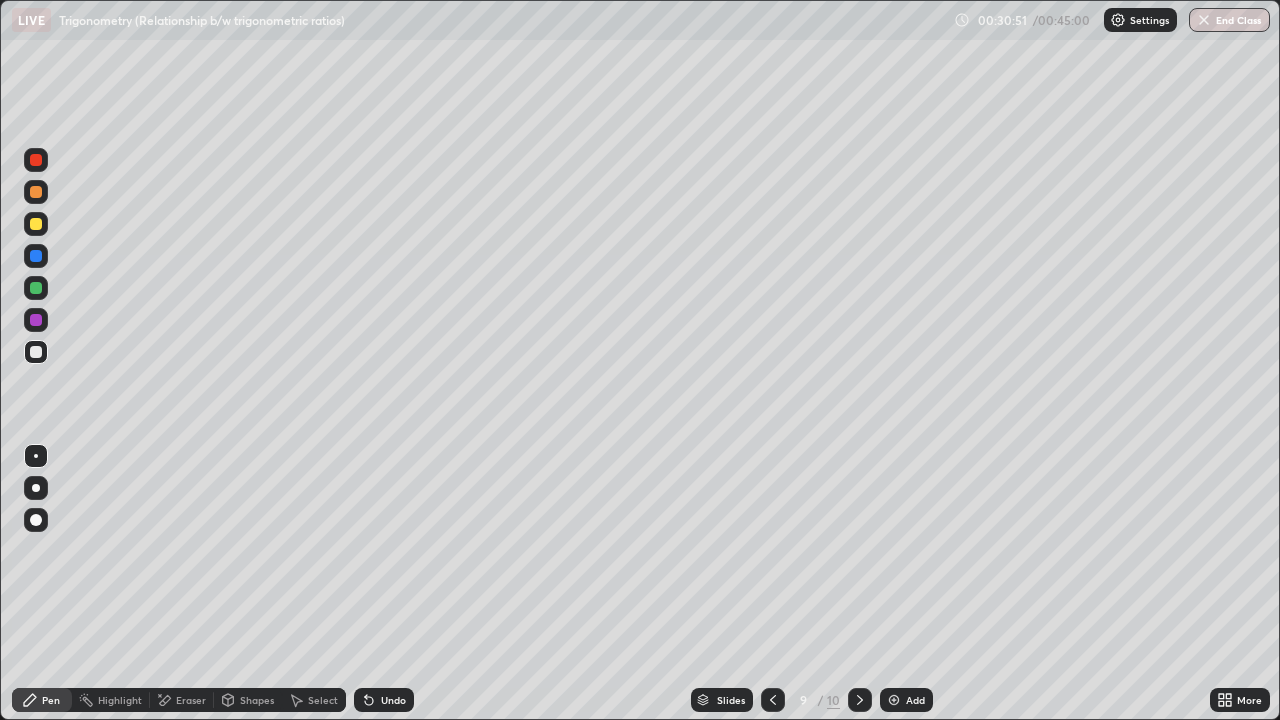 click on "Undo" at bounding box center [384, 700] 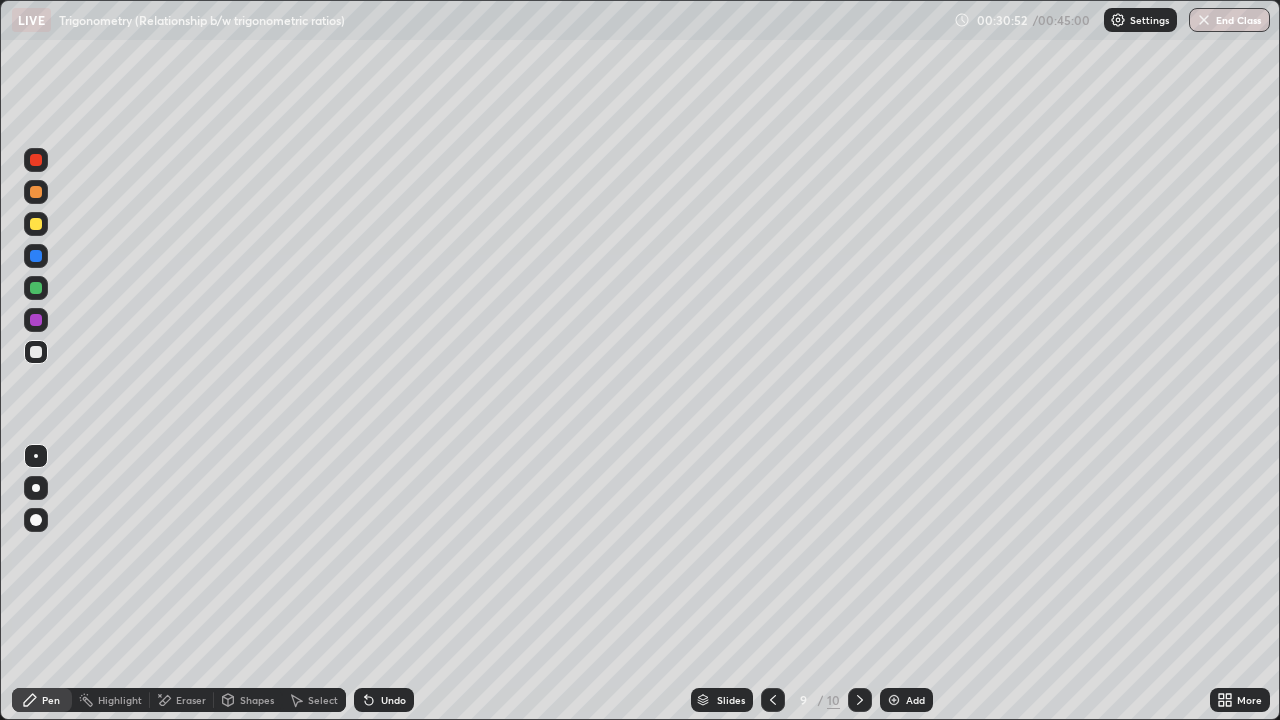 click on "Undo" at bounding box center (393, 700) 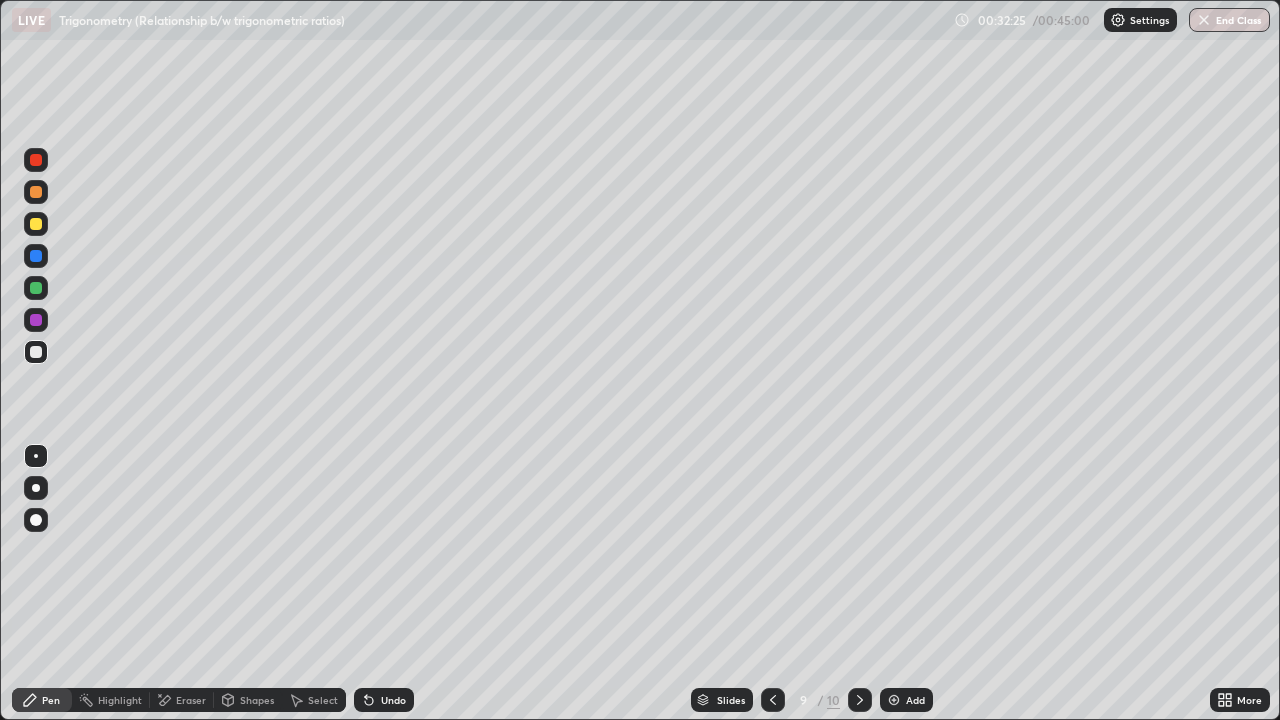 click at bounding box center (860, 700) 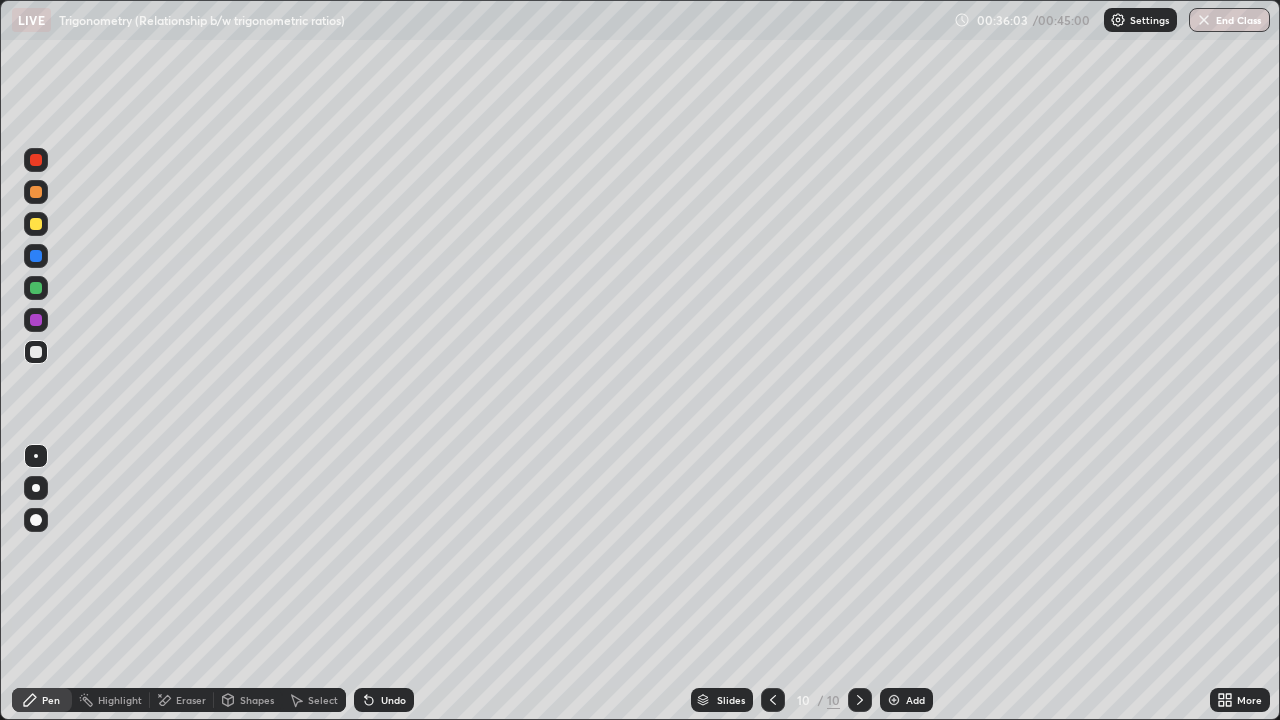 click at bounding box center [894, 700] 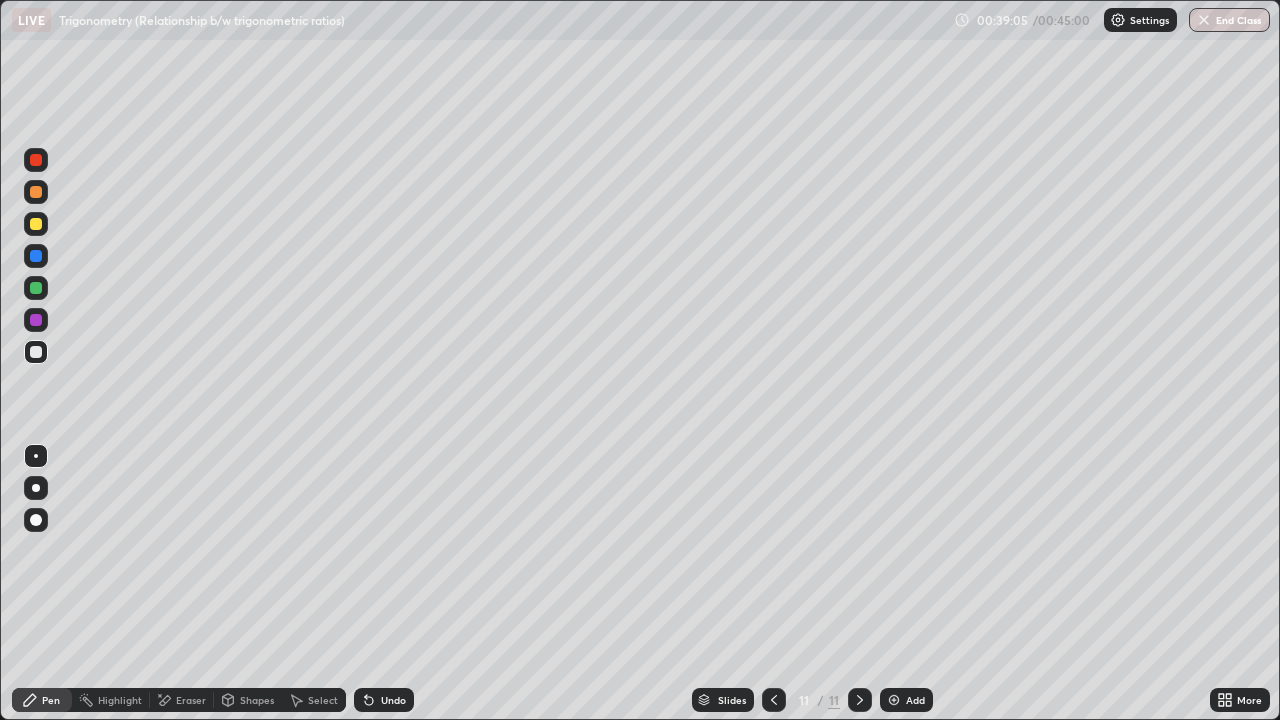click at bounding box center [1204, 20] 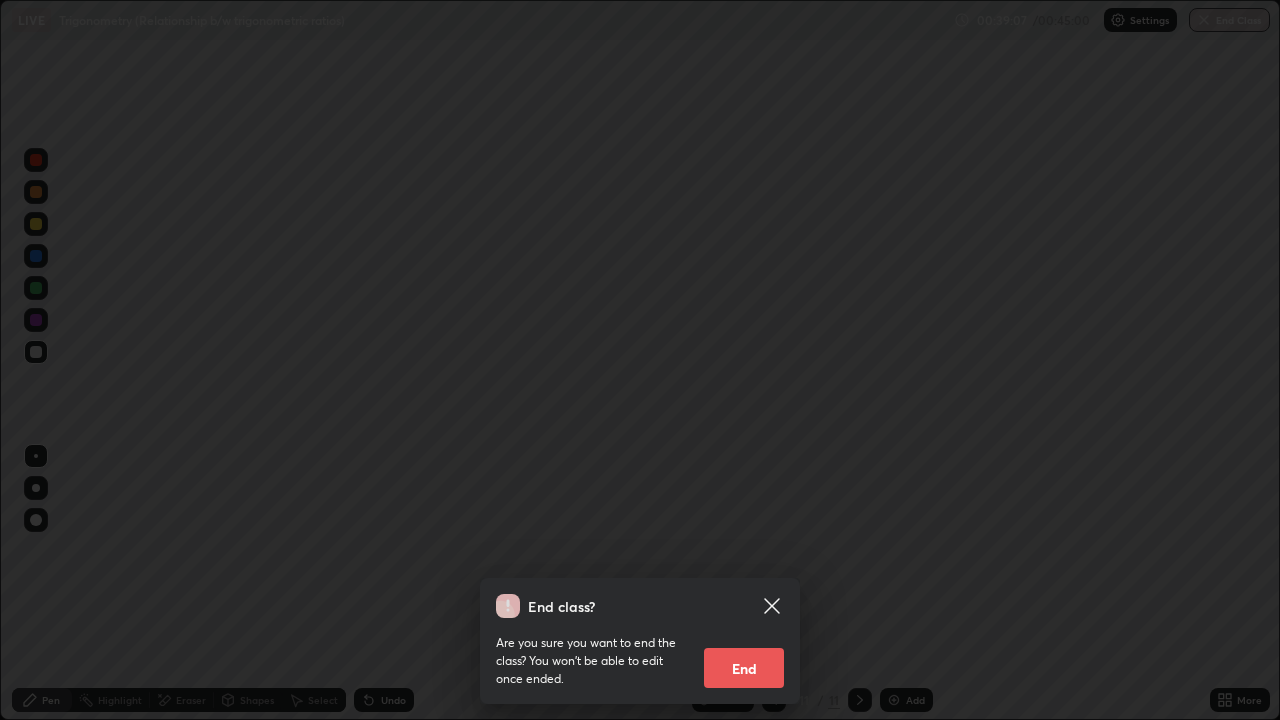 click on "End" at bounding box center [744, 668] 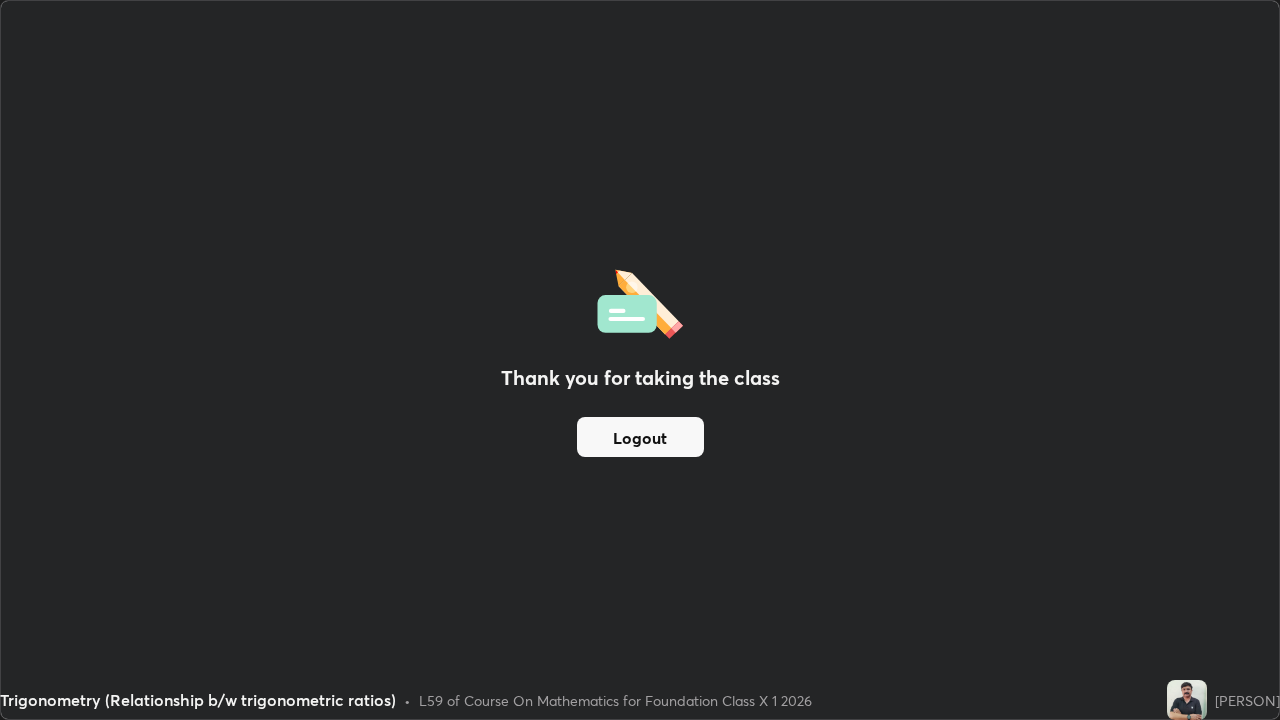 click on "Logout" at bounding box center (640, 437) 